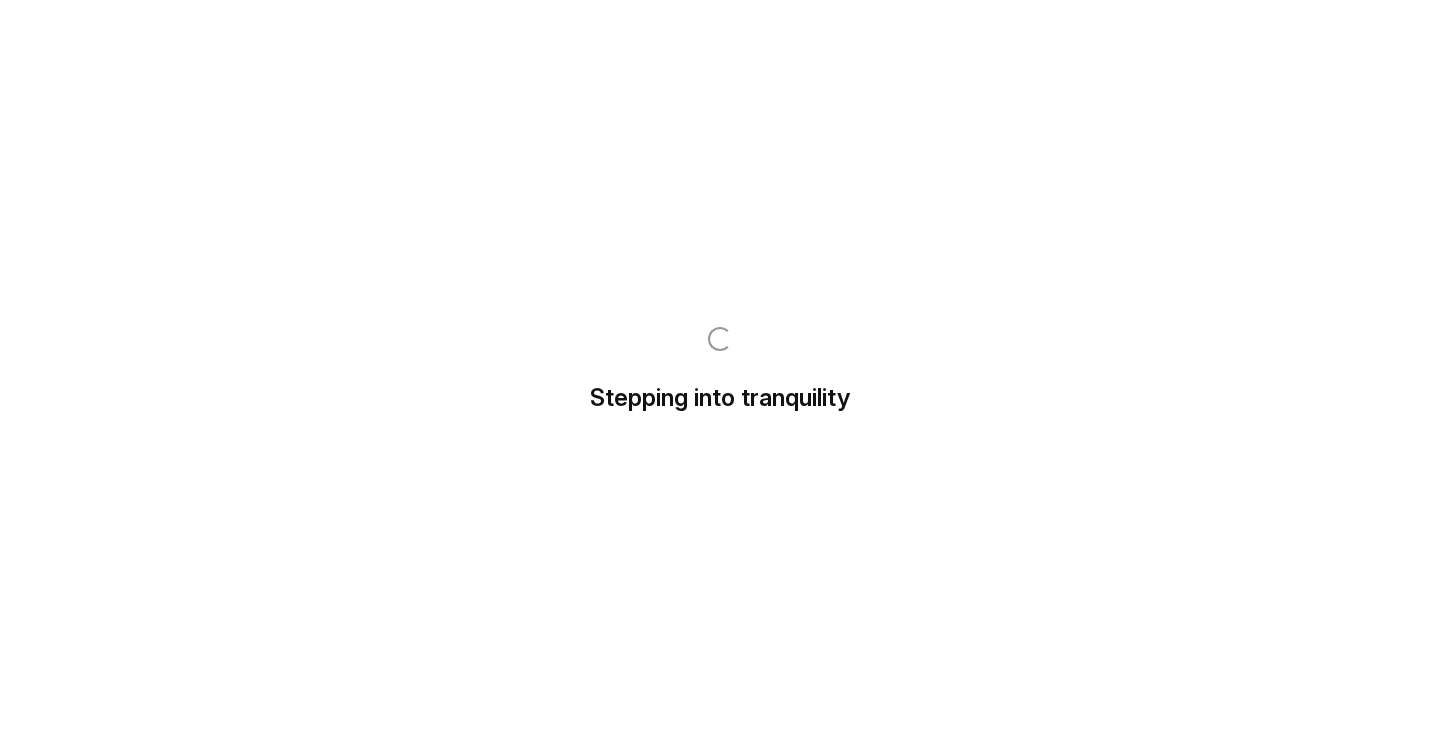 scroll, scrollTop: 0, scrollLeft: 0, axis: both 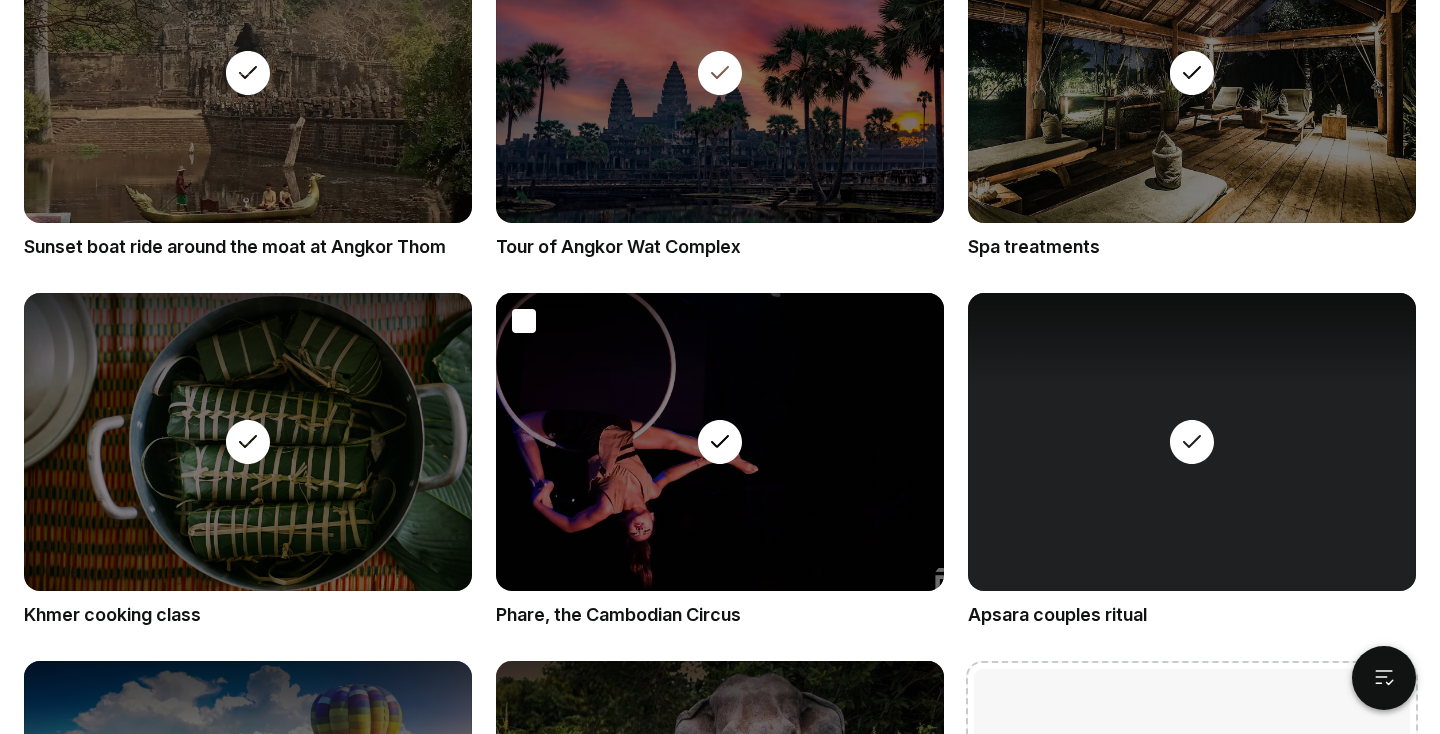 click at bounding box center [720, 442] 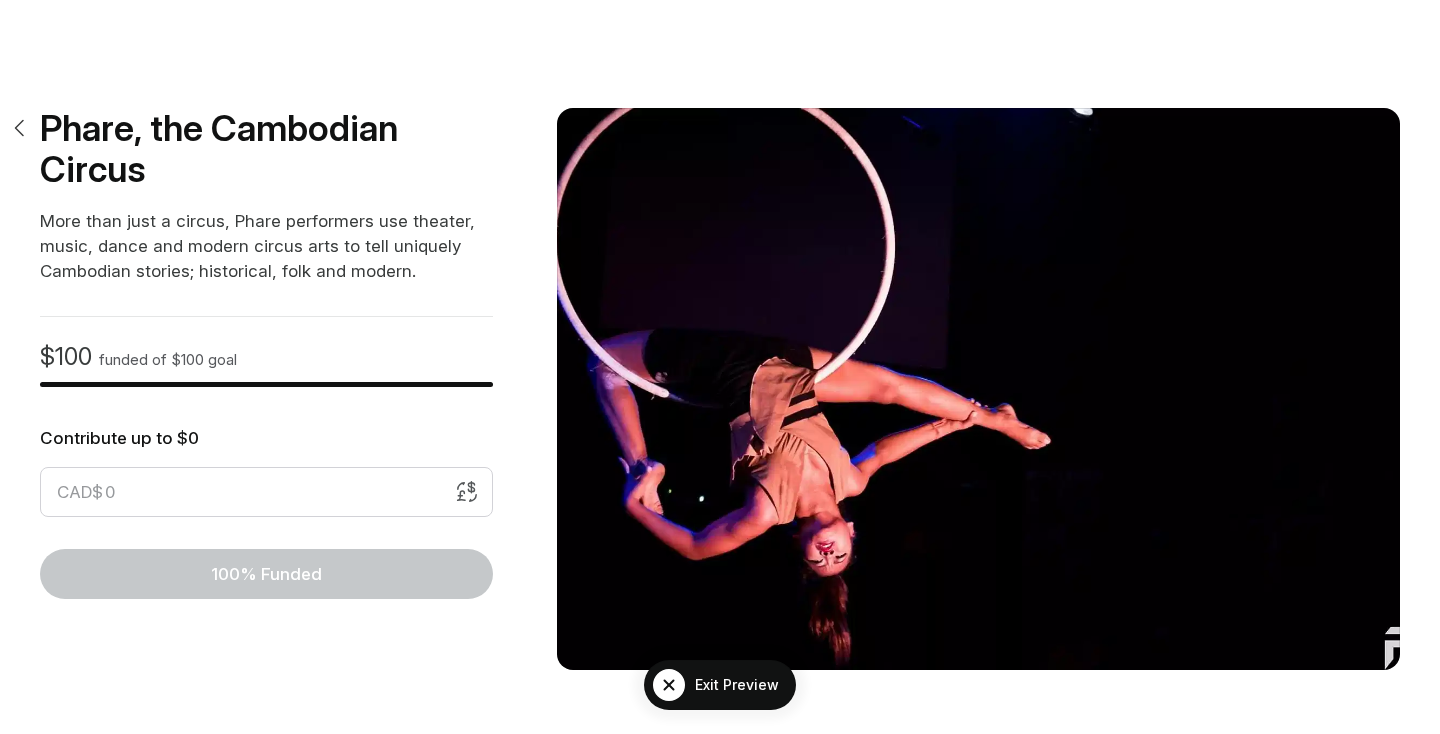 scroll, scrollTop: 46, scrollLeft: 0, axis: vertical 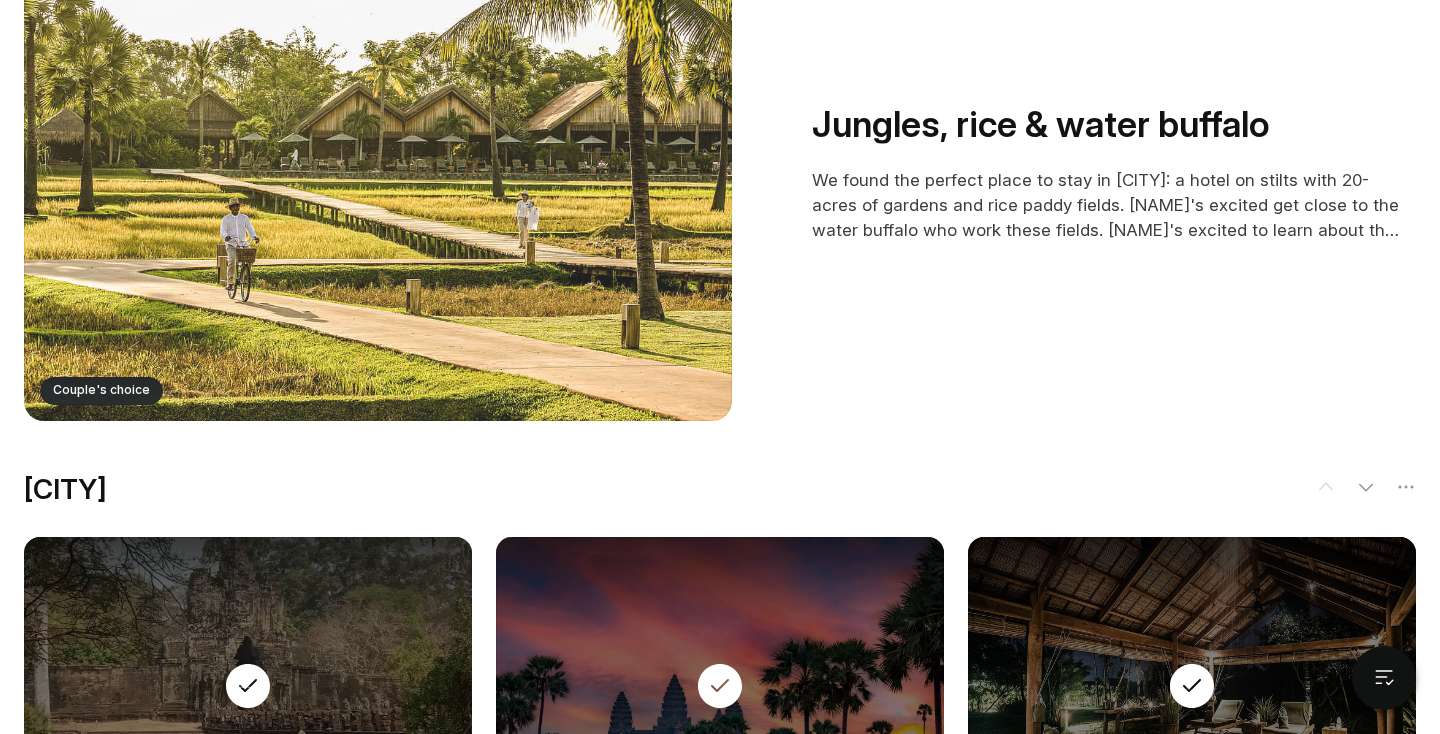 click at bounding box center [378, 185] 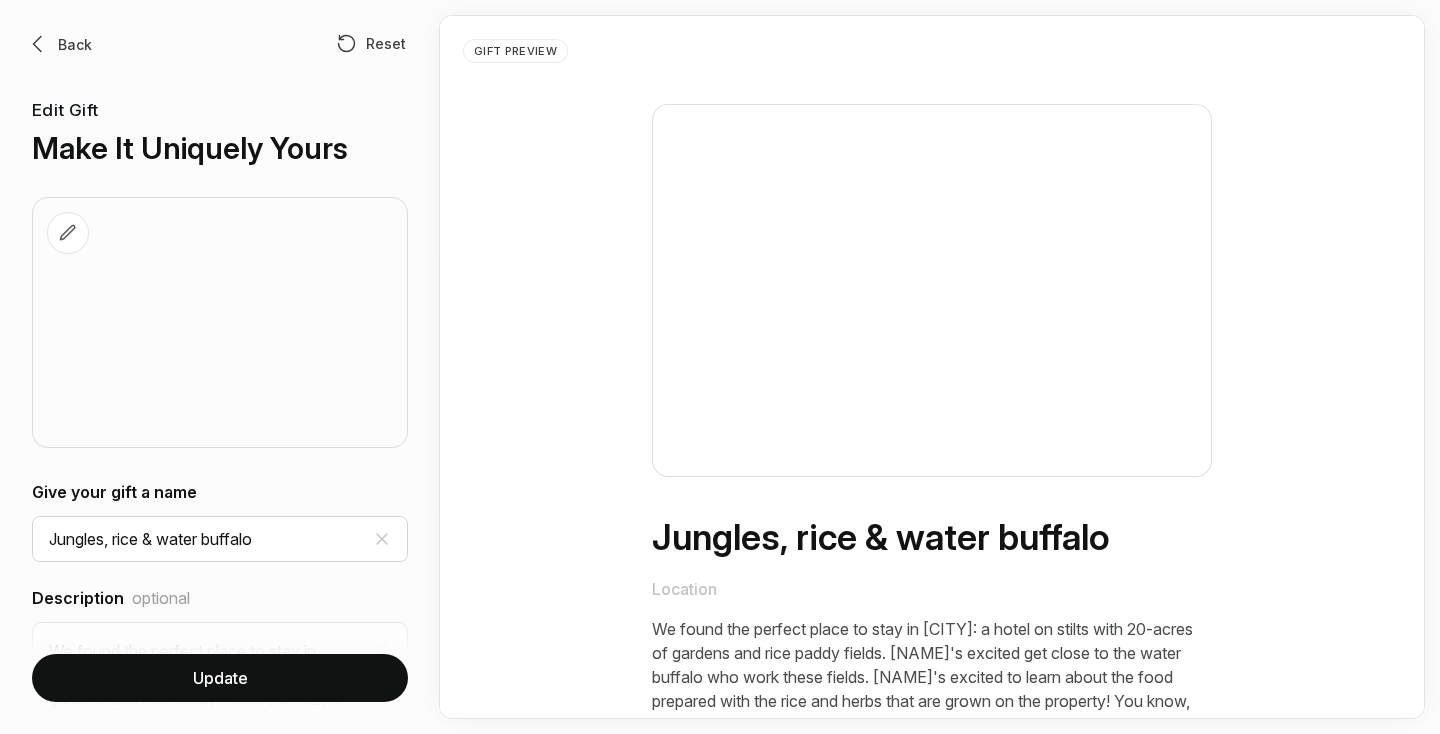 scroll, scrollTop: 0, scrollLeft: 0, axis: both 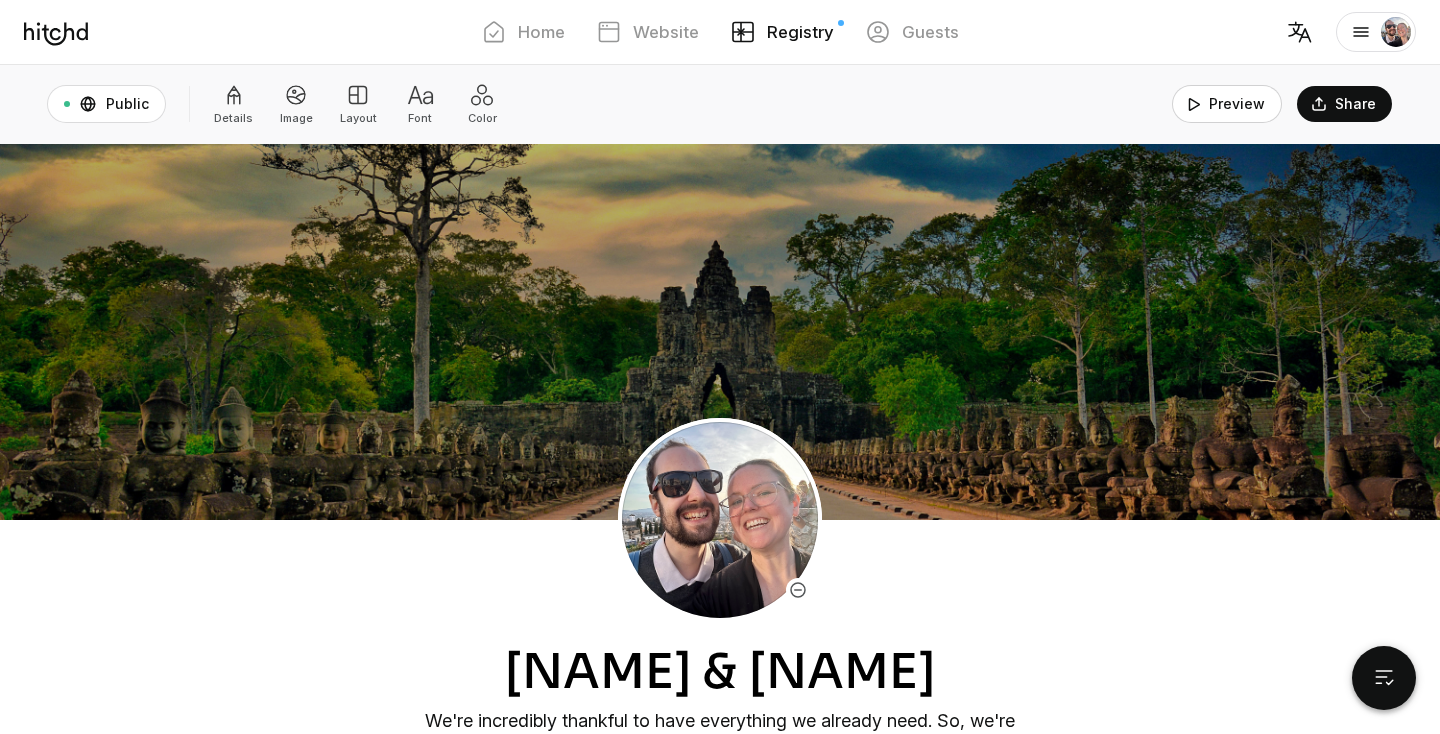 click on "Preview" at bounding box center [1227, 104] 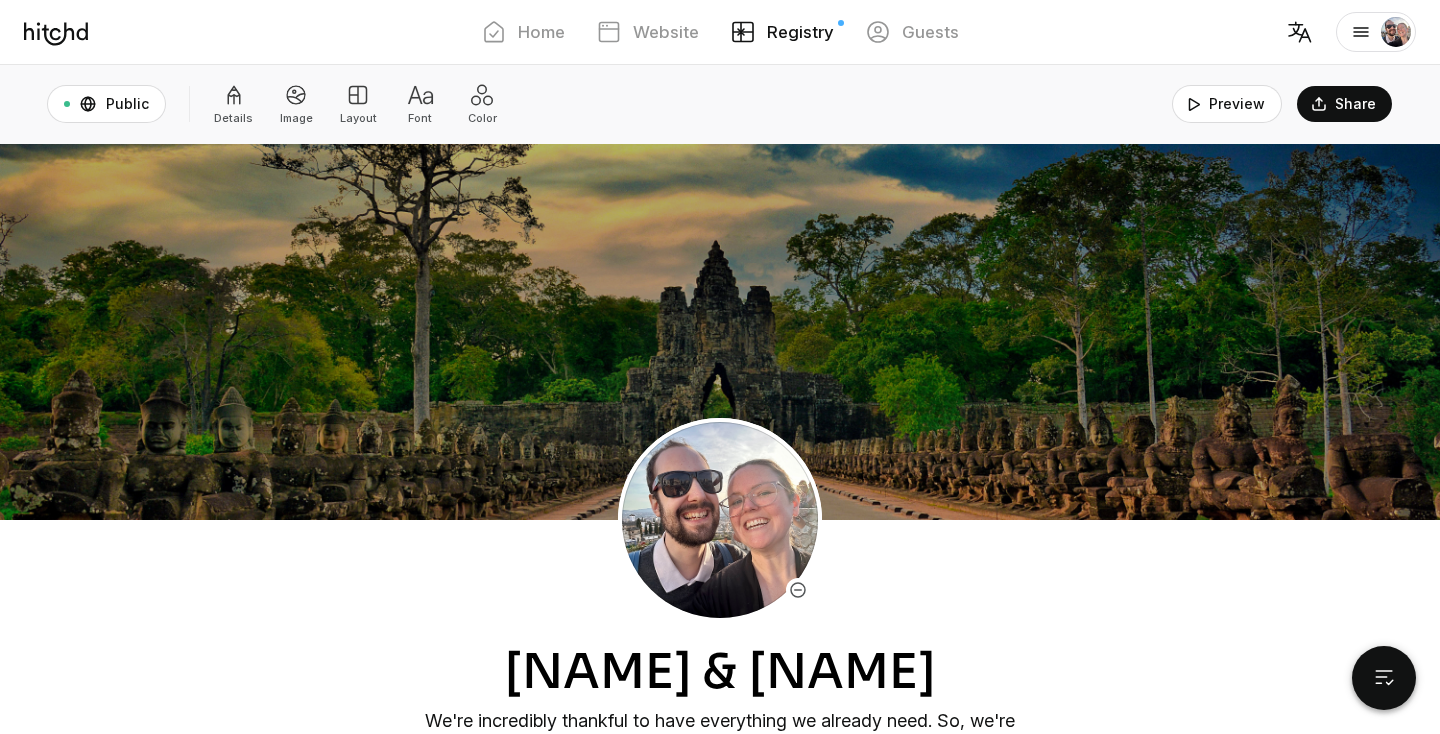 scroll, scrollTop: 1144, scrollLeft: 0, axis: vertical 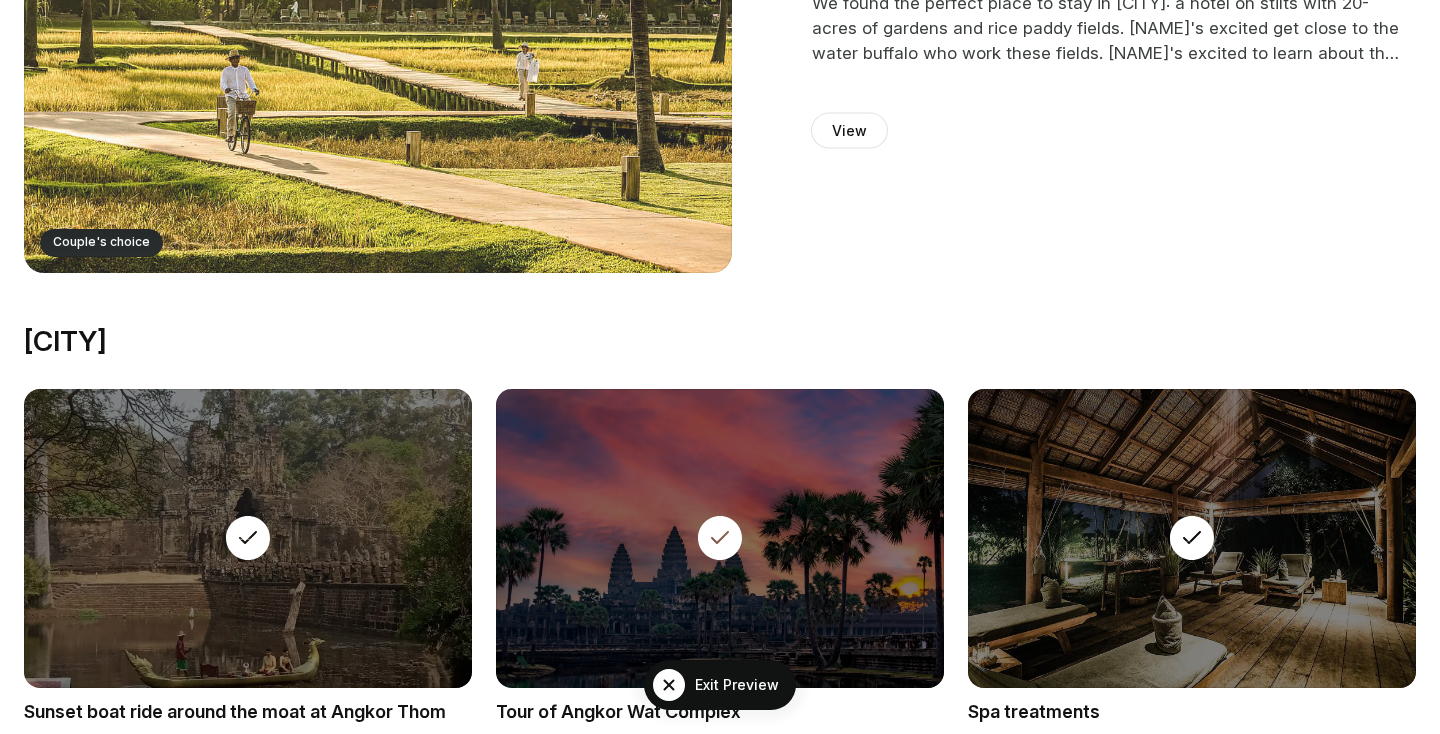 click at bounding box center [378, 37] 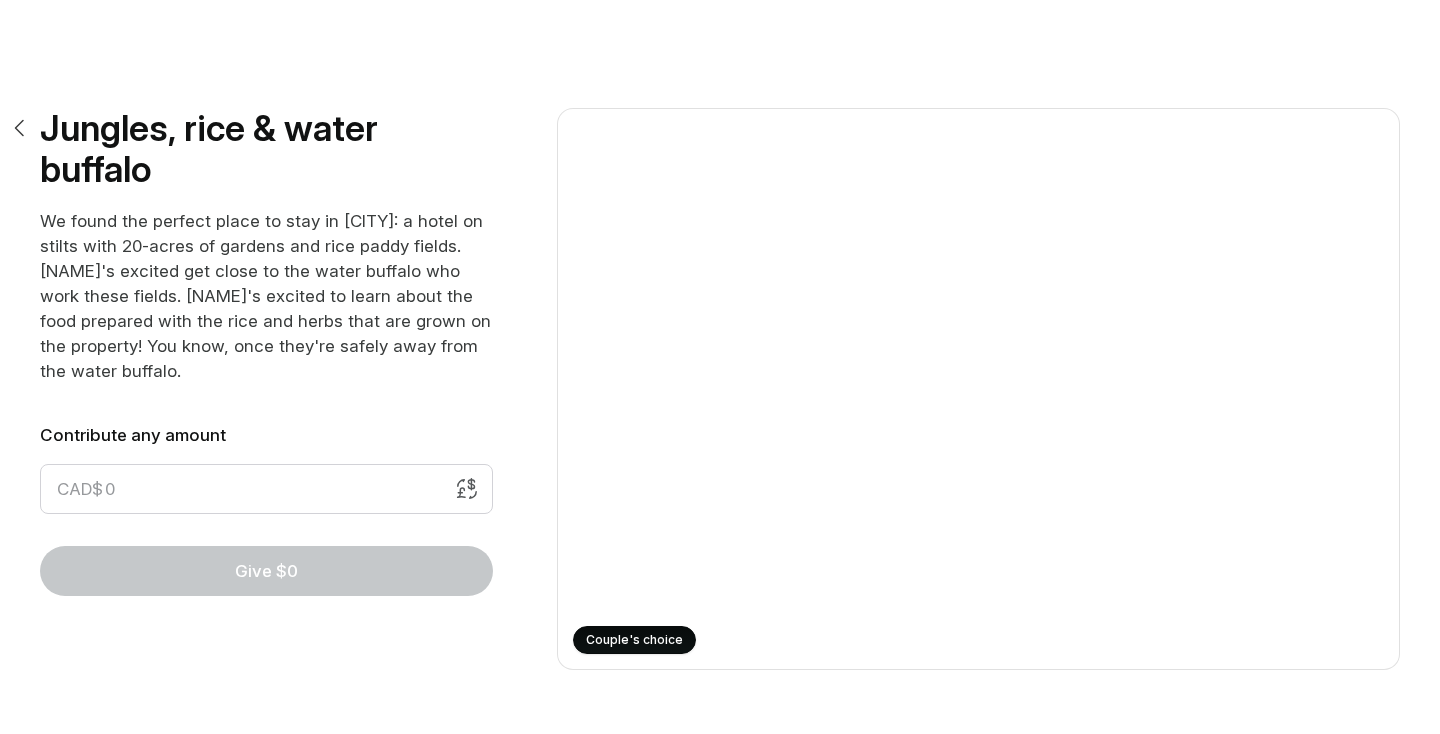 scroll, scrollTop: 0, scrollLeft: 0, axis: both 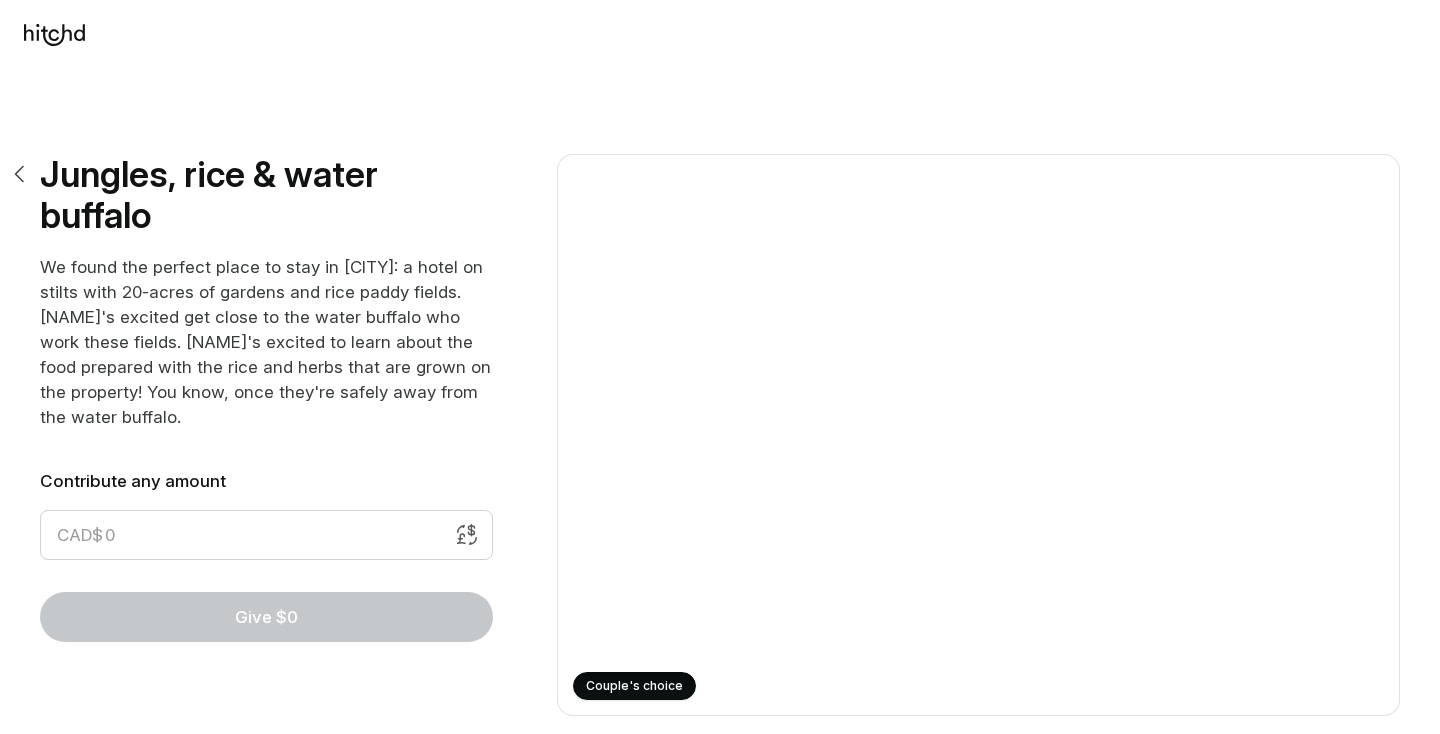 click at bounding box center [257, 535] 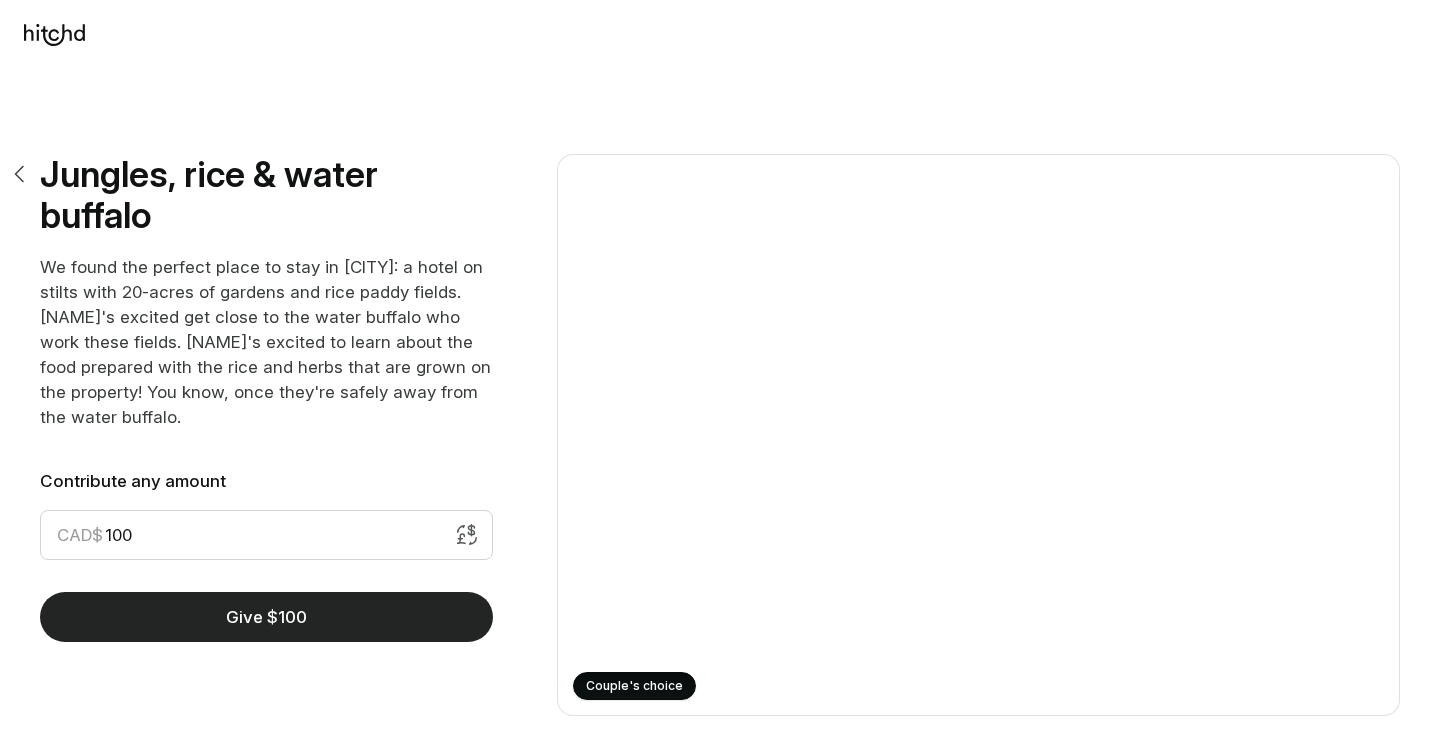 type on "100" 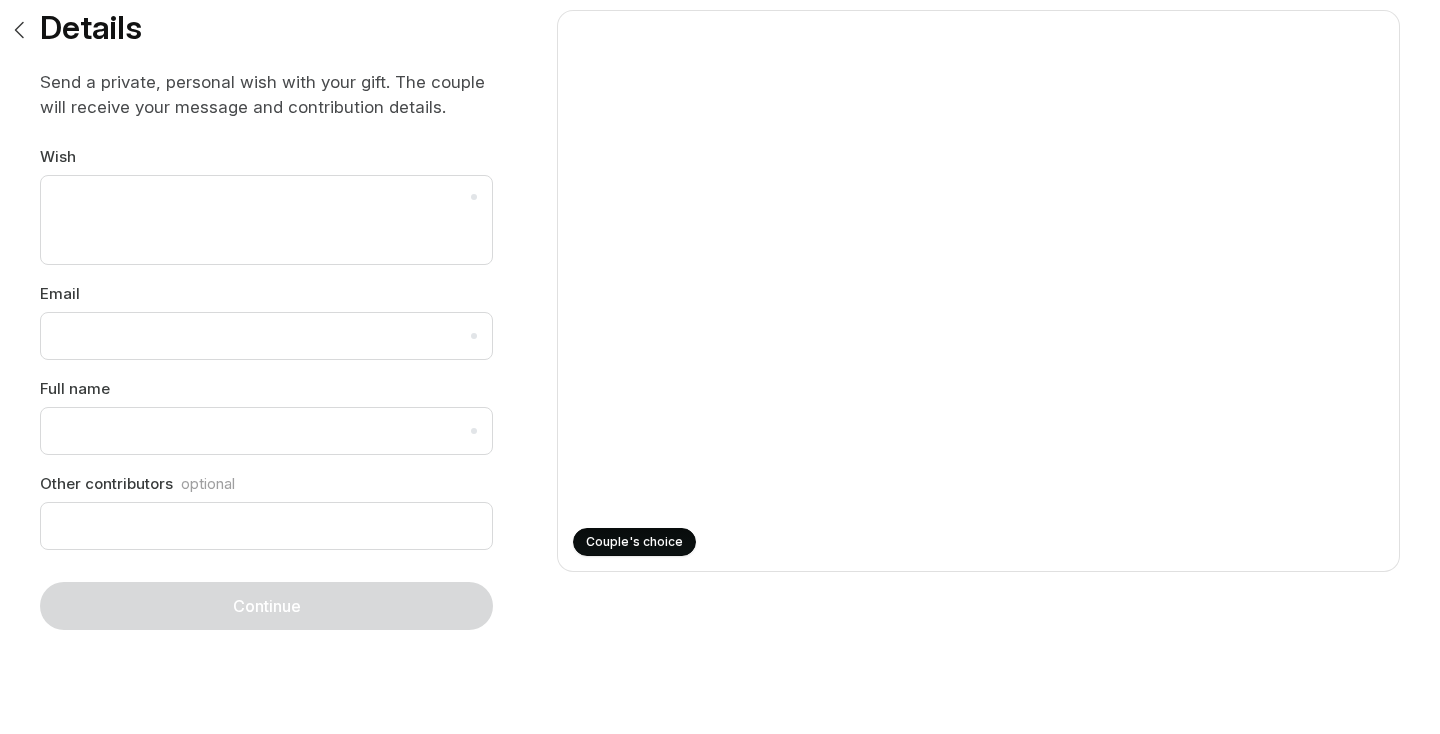 scroll, scrollTop: 144, scrollLeft: 0, axis: vertical 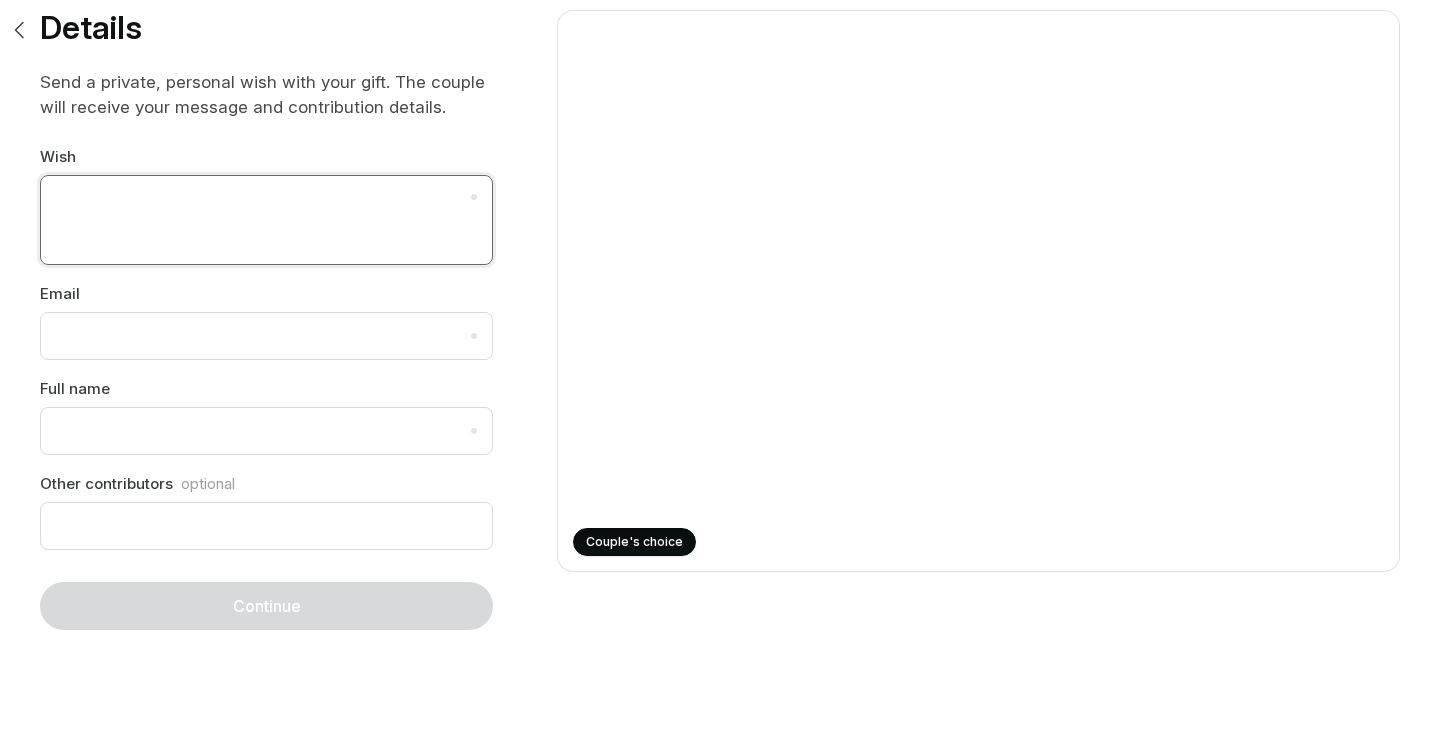 click at bounding box center [266, 220] 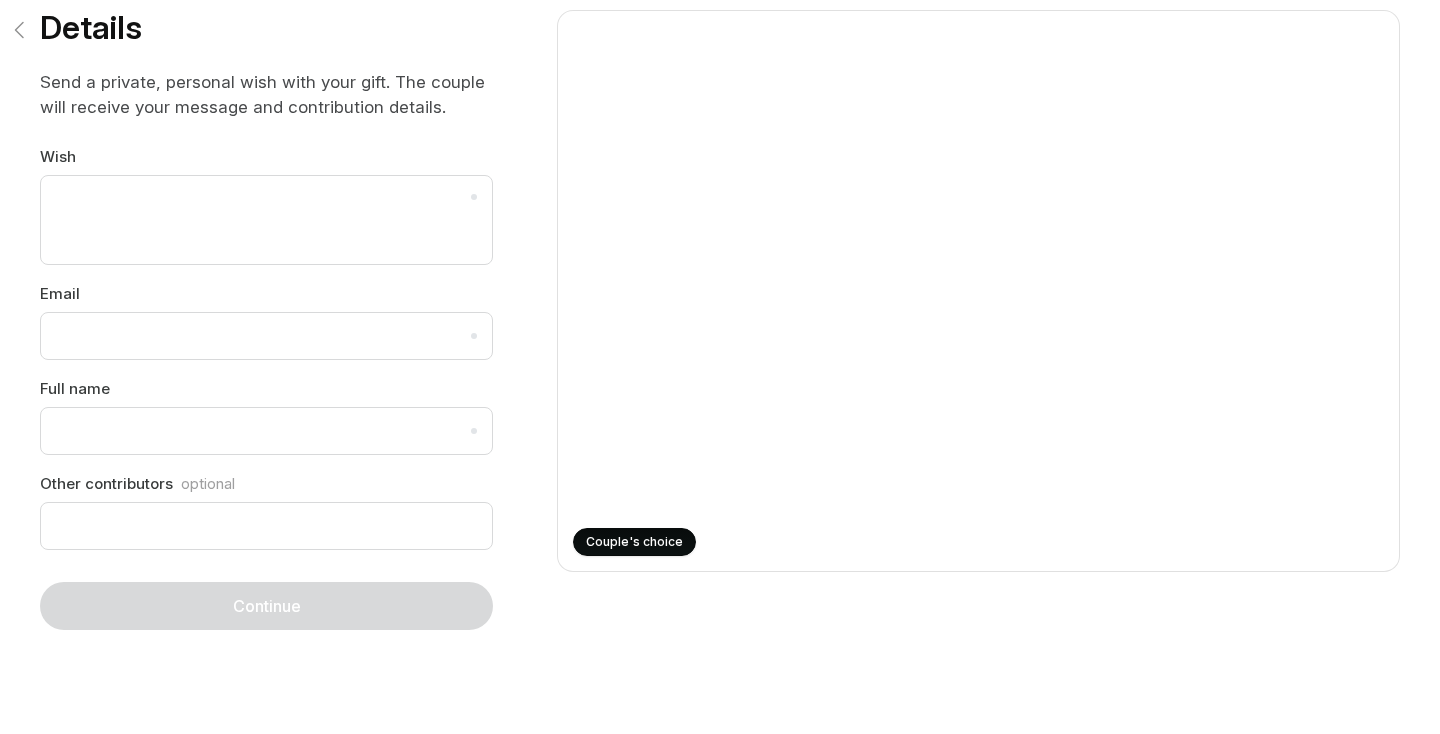 click at bounding box center (20, 30) 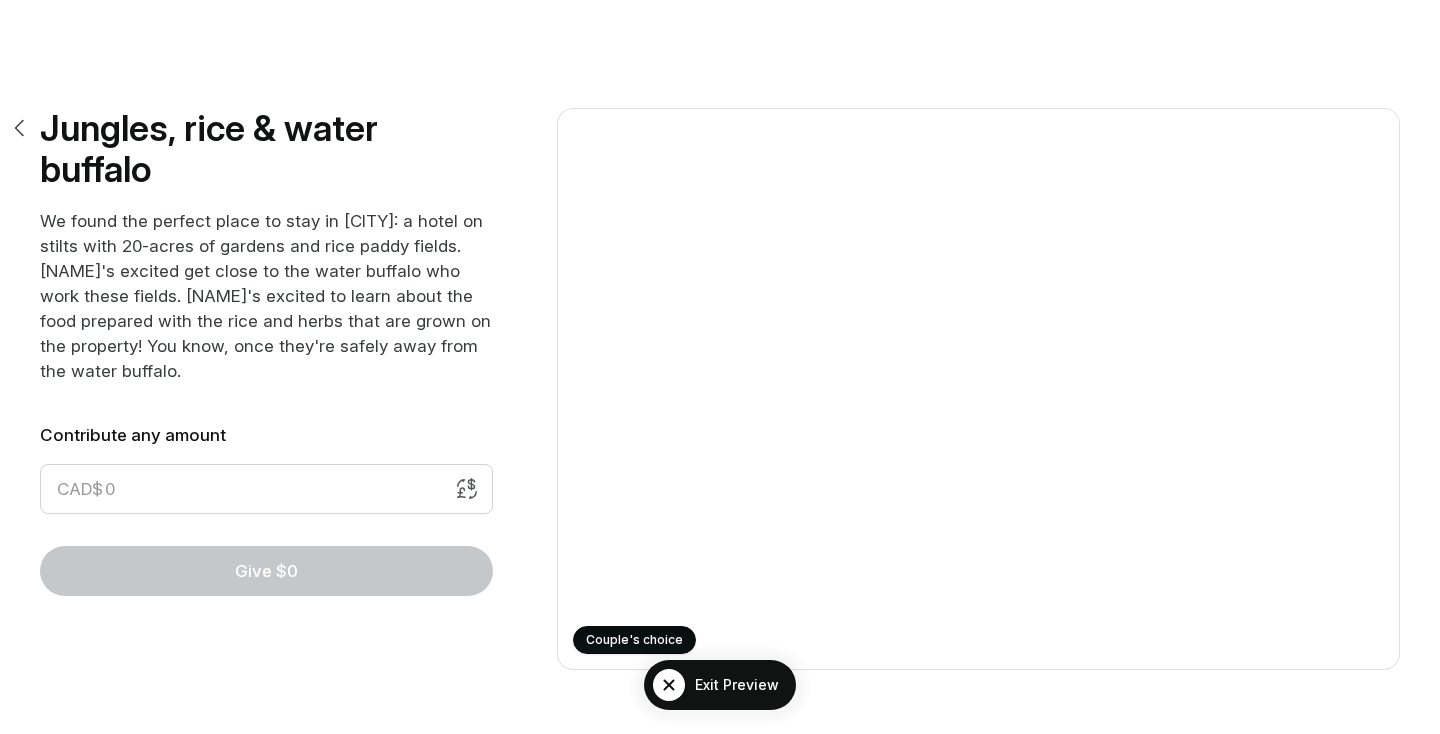 scroll, scrollTop: 0, scrollLeft: 0, axis: both 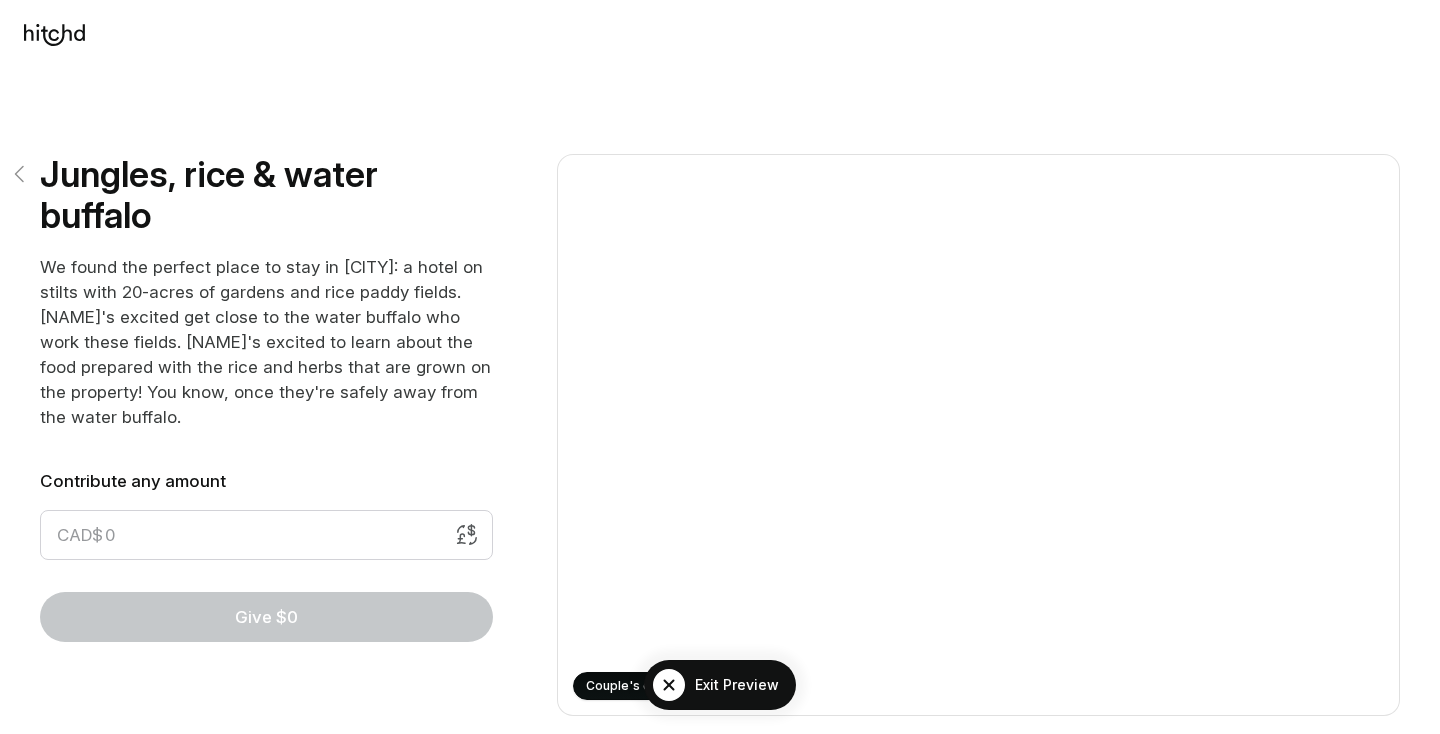 click at bounding box center (20, 174) 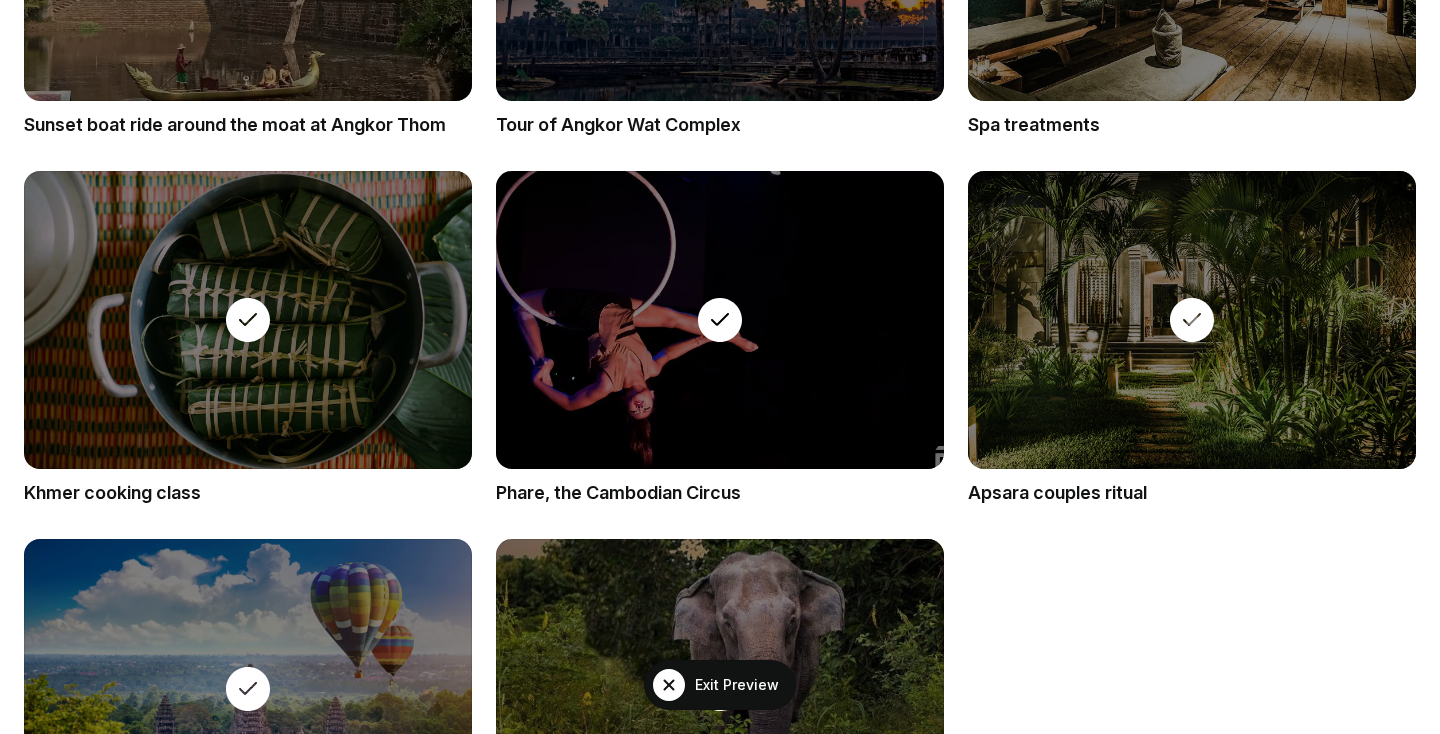 scroll, scrollTop: 1899, scrollLeft: 0, axis: vertical 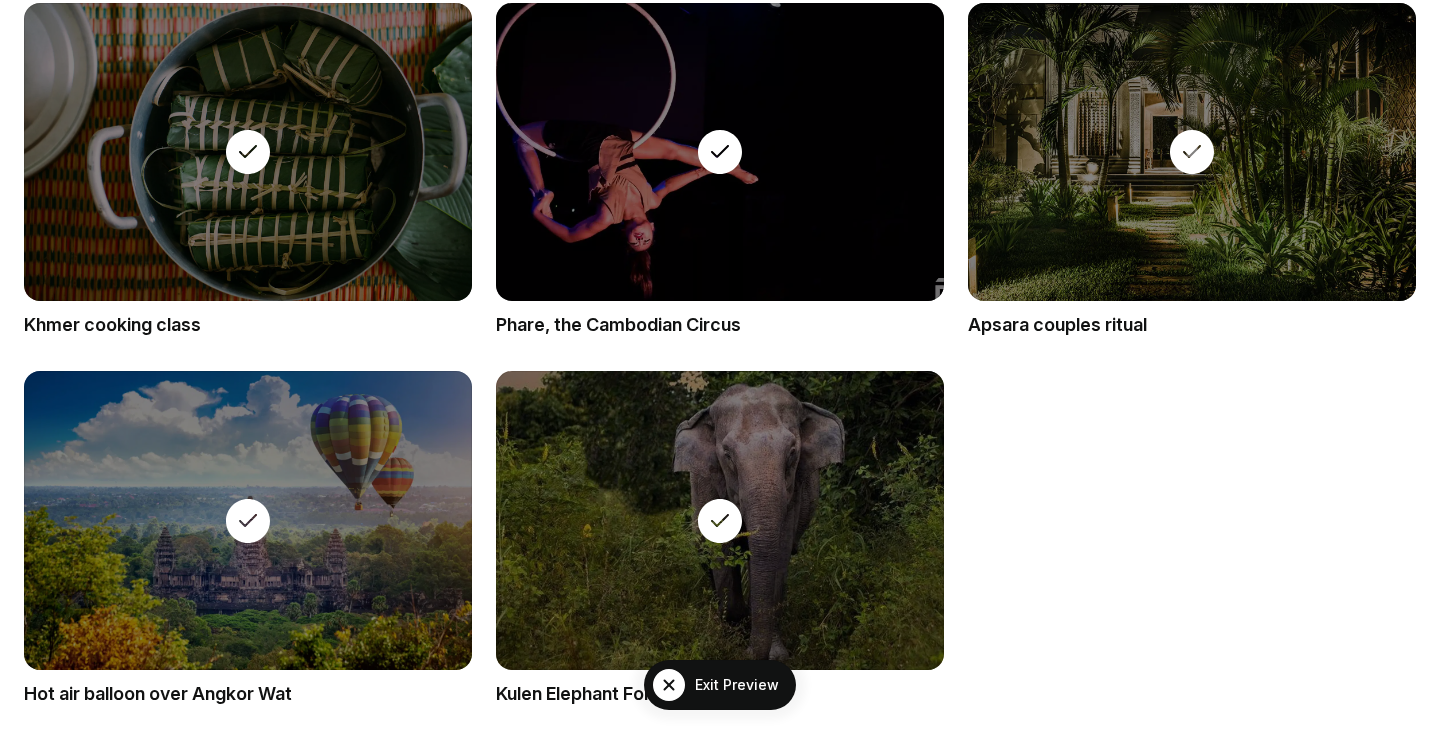 click at bounding box center (720, 152) 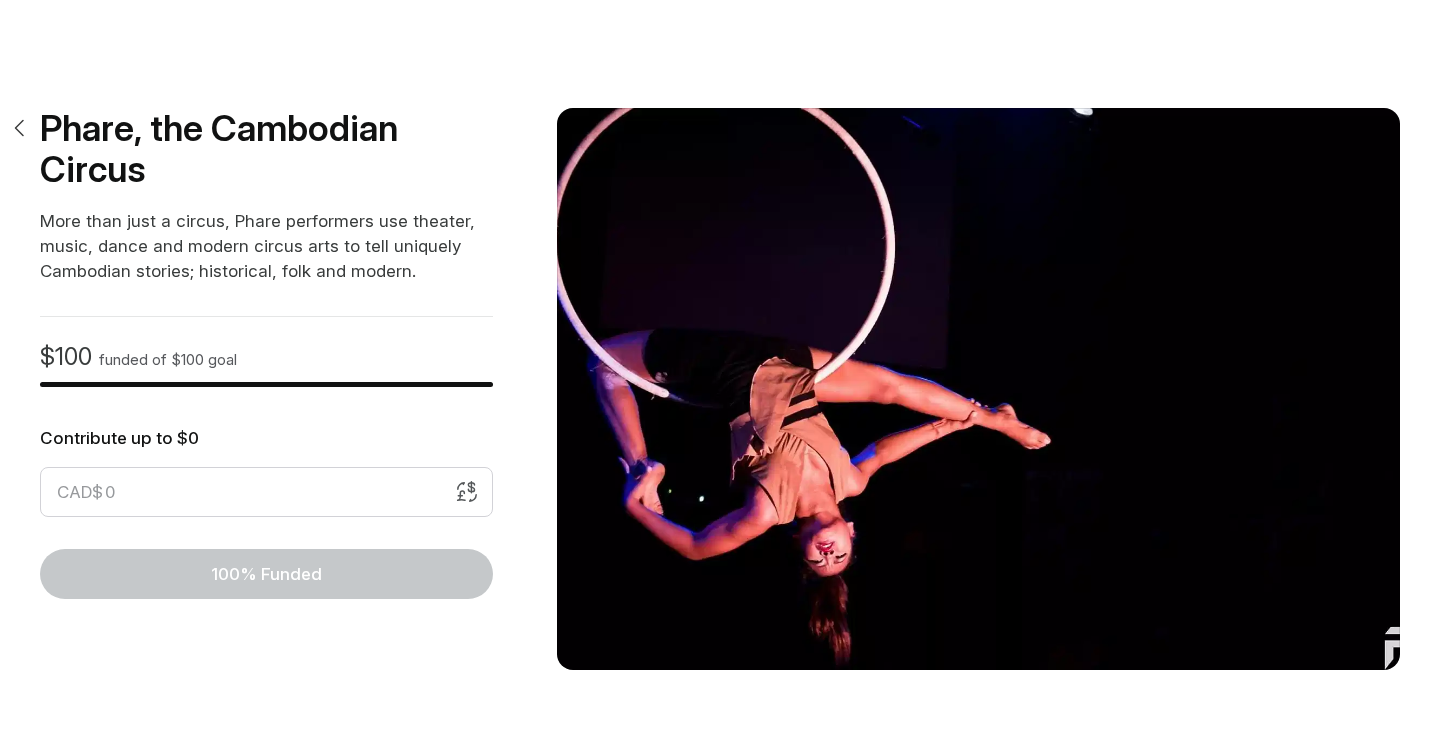 scroll, scrollTop: 0, scrollLeft: 0, axis: both 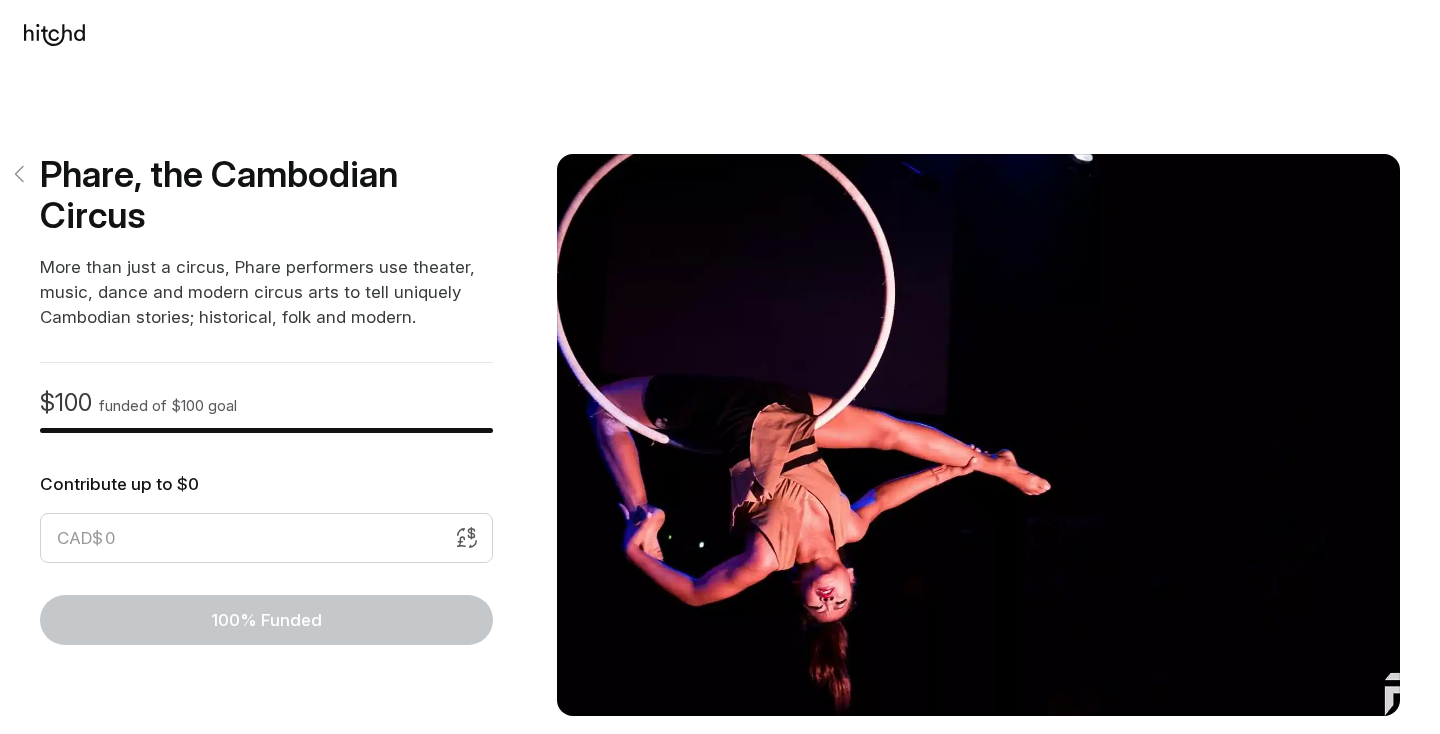 click at bounding box center (20, 174) 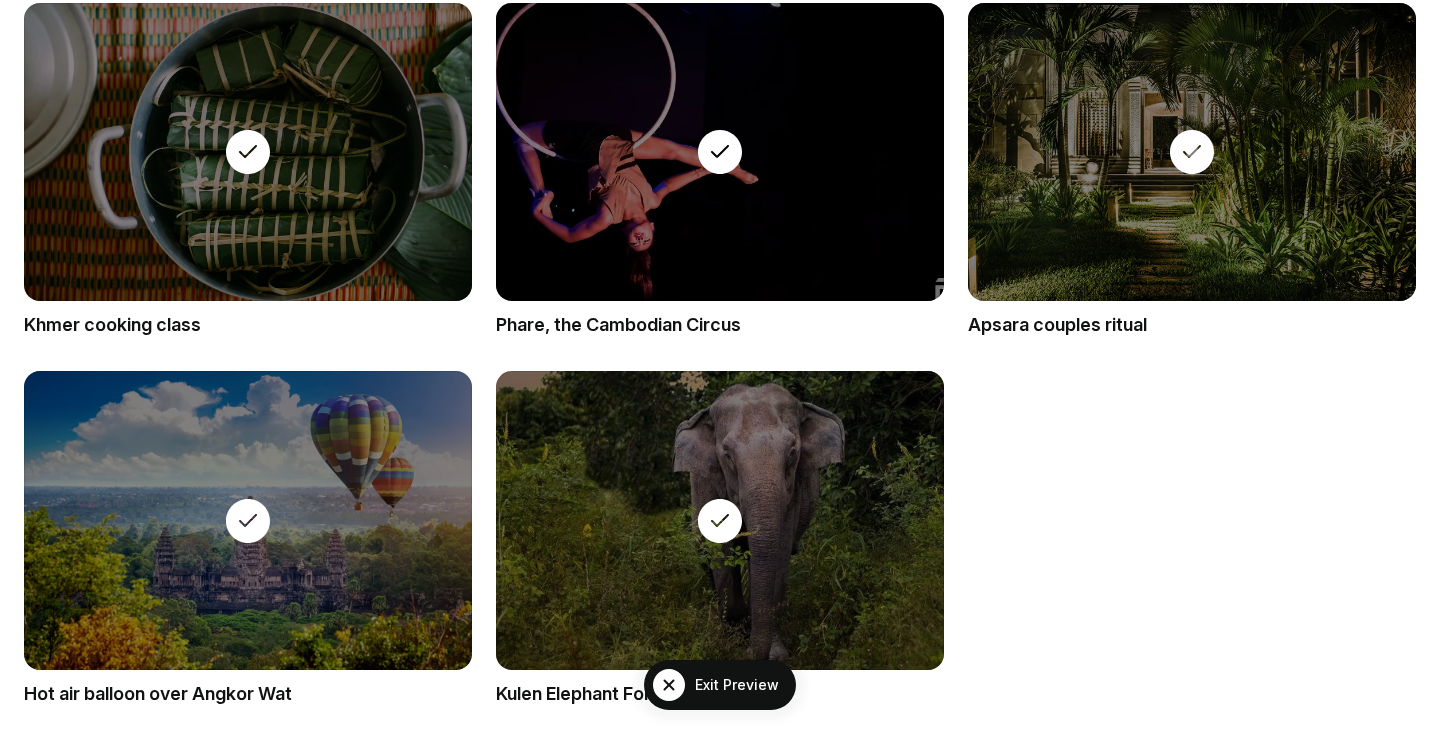 click at bounding box center (720, 152) 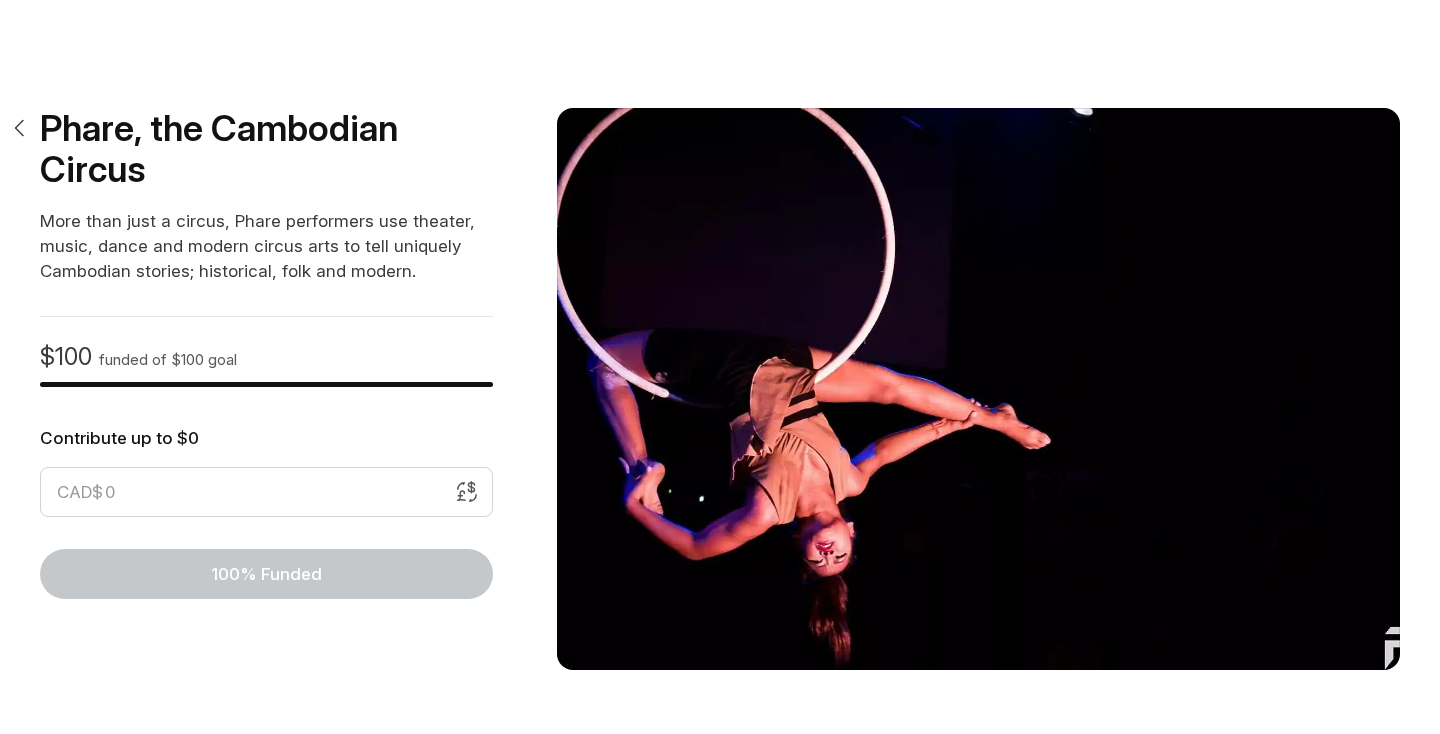 scroll, scrollTop: 0, scrollLeft: 0, axis: both 